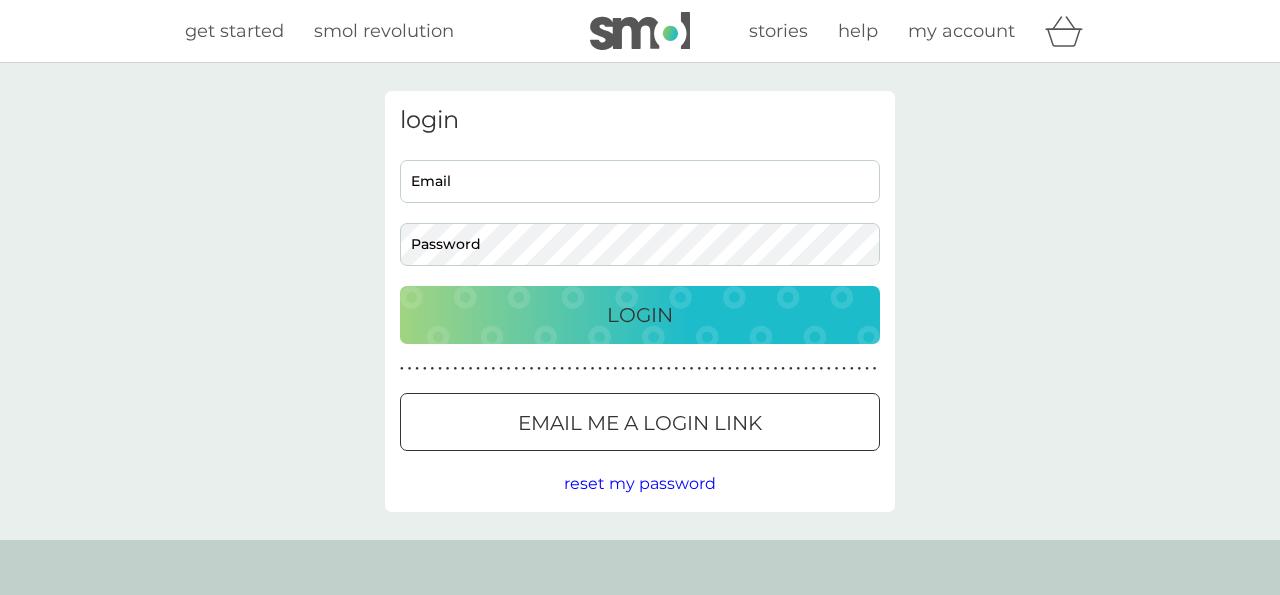 scroll, scrollTop: 0, scrollLeft: 0, axis: both 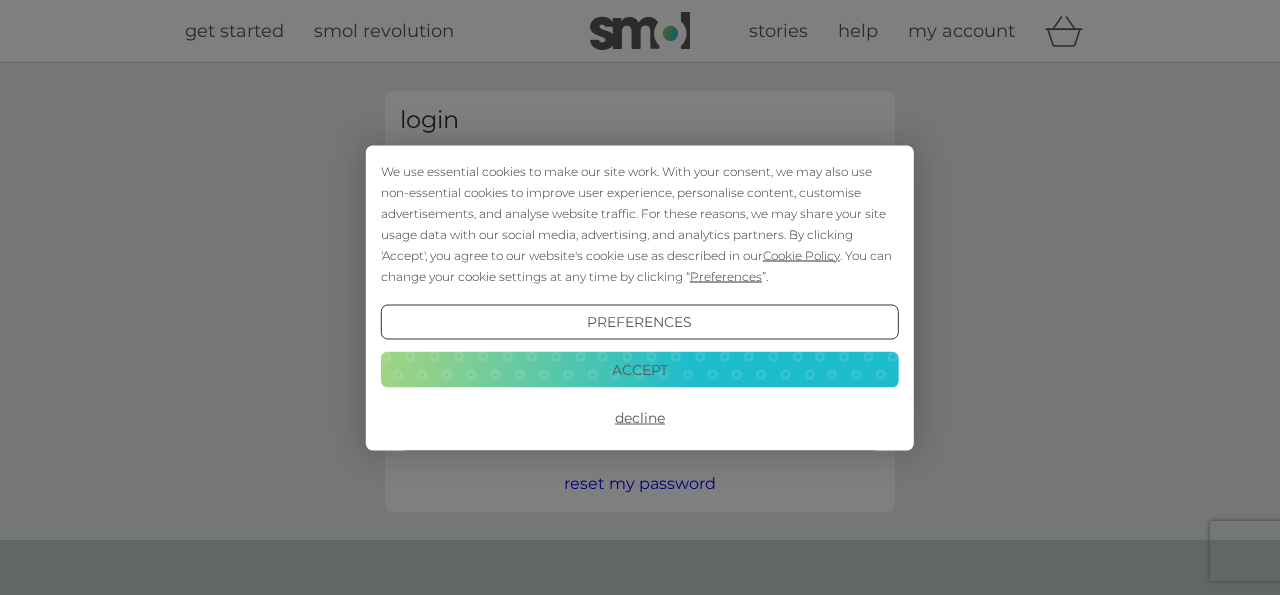 type on "[USERNAME]@[DOMAIN]" 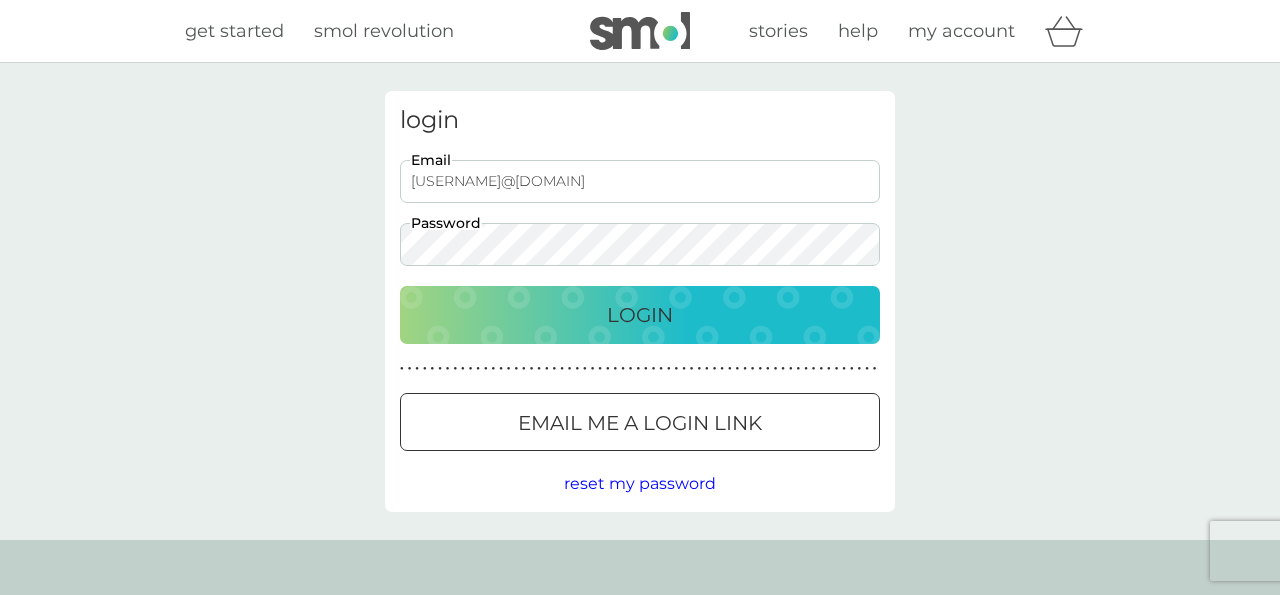 click on "Login" at bounding box center (640, 315) 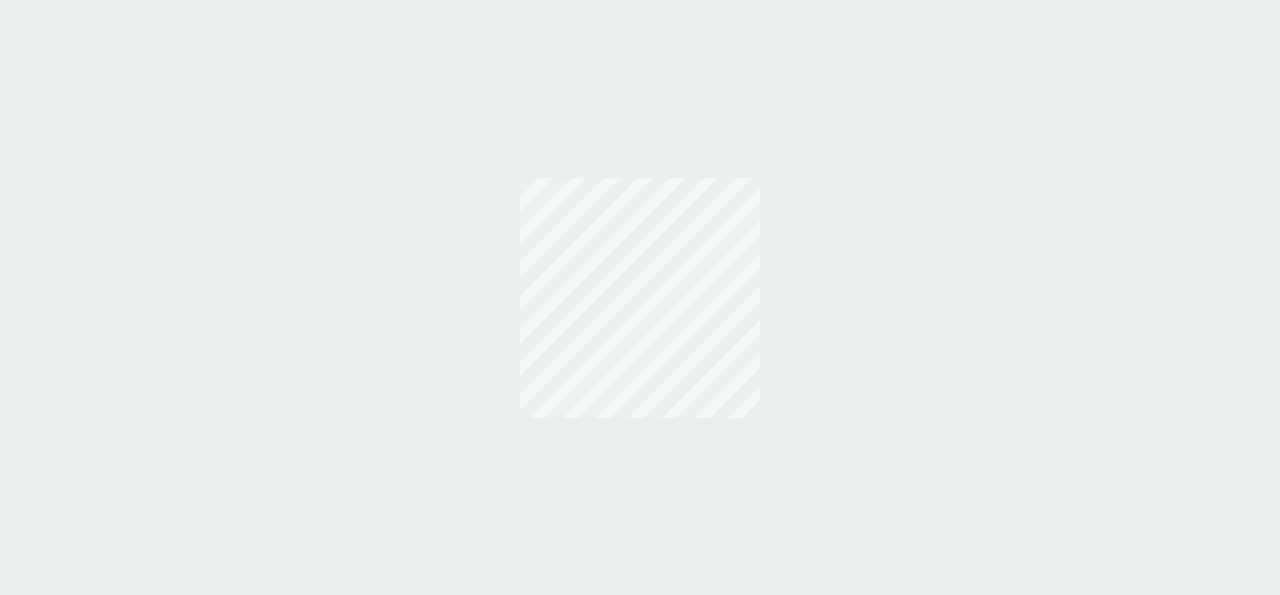 scroll, scrollTop: 0, scrollLeft: 0, axis: both 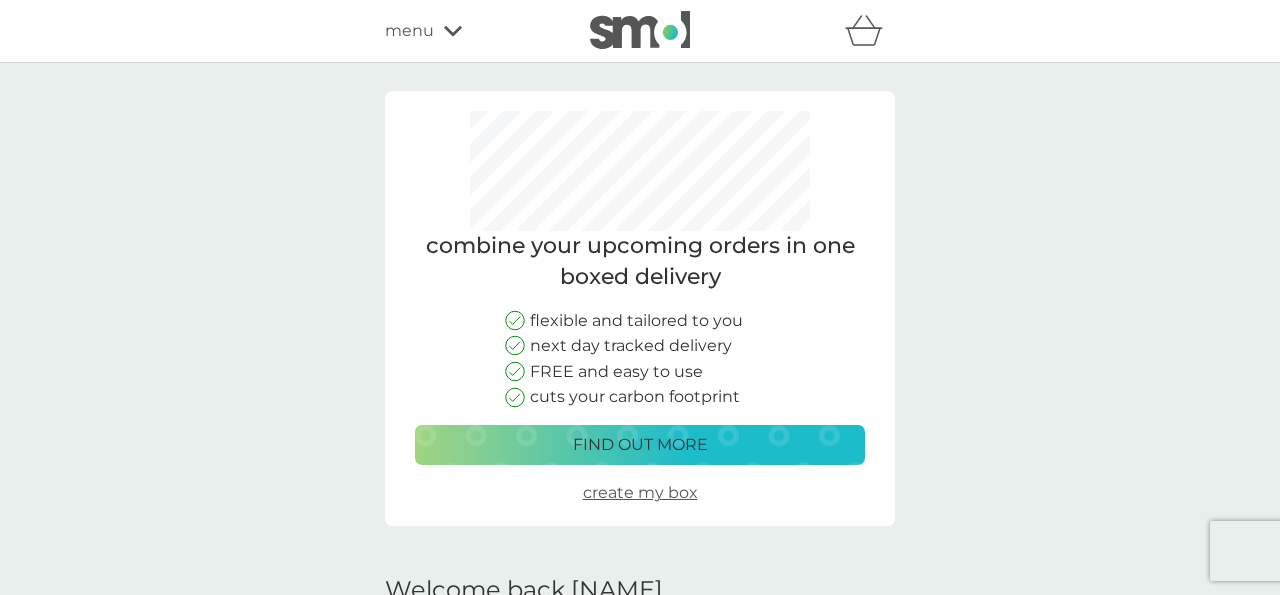 click 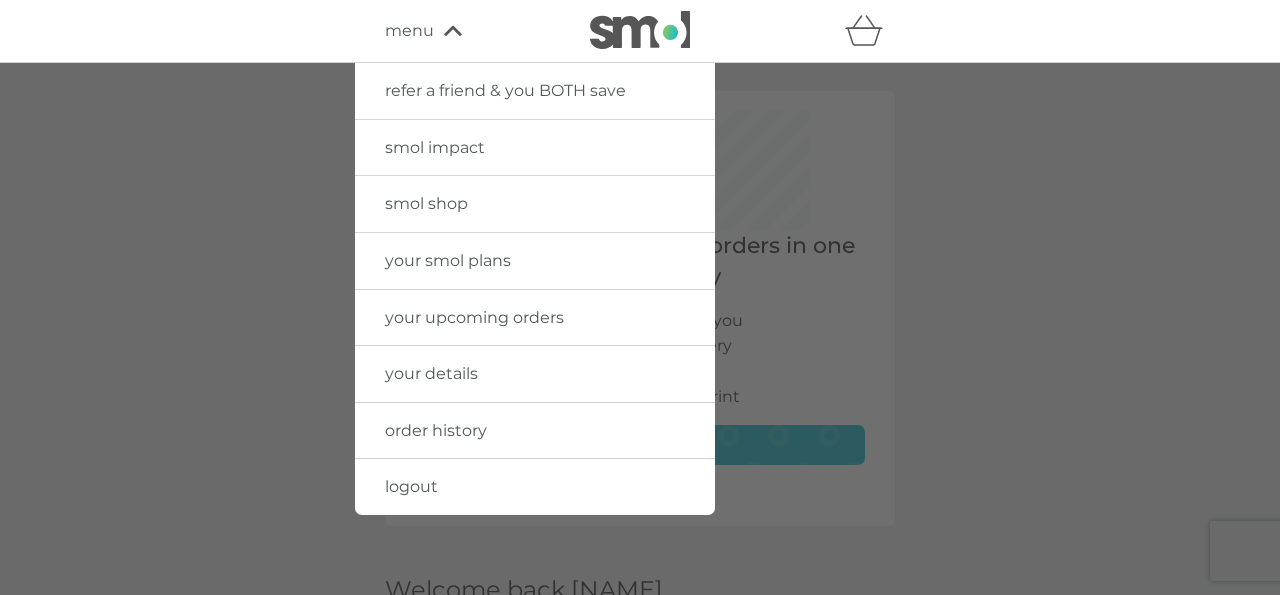 click at bounding box center (640, 360) 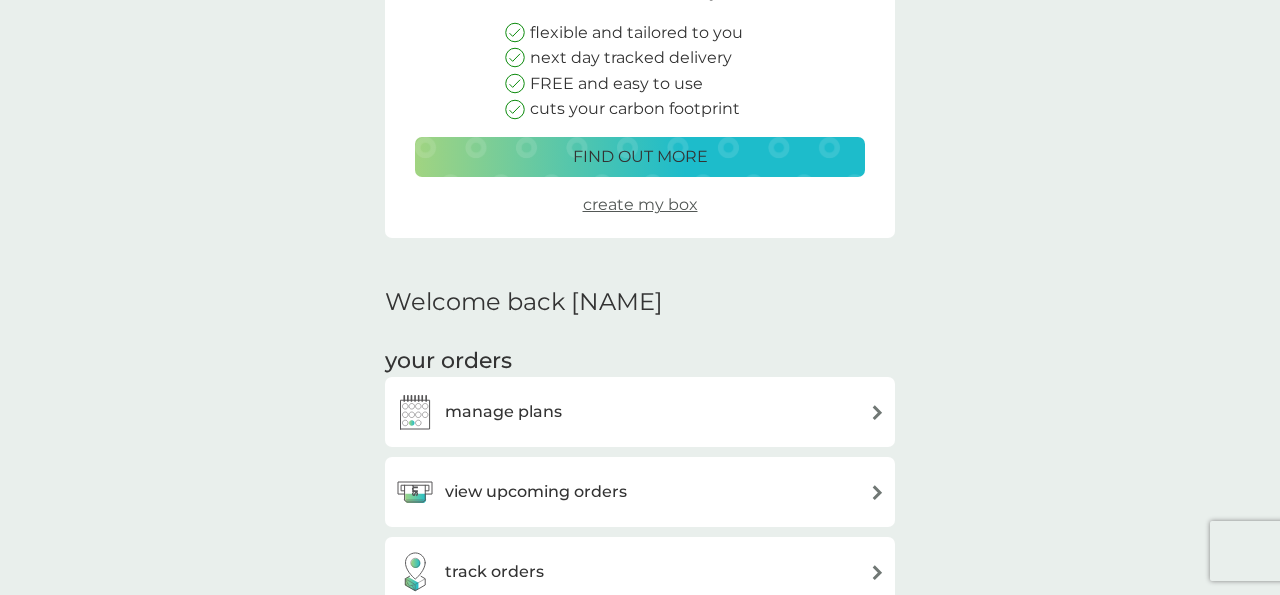 scroll, scrollTop: 356, scrollLeft: 0, axis: vertical 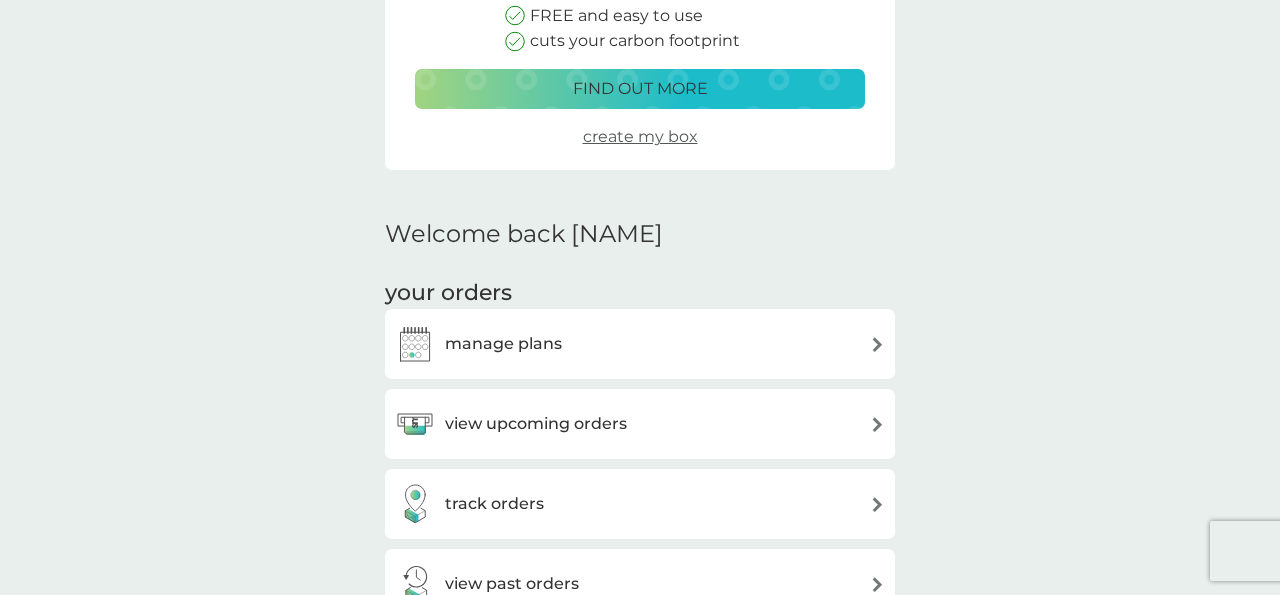 click on "manage plans" at bounding box center (640, 344) 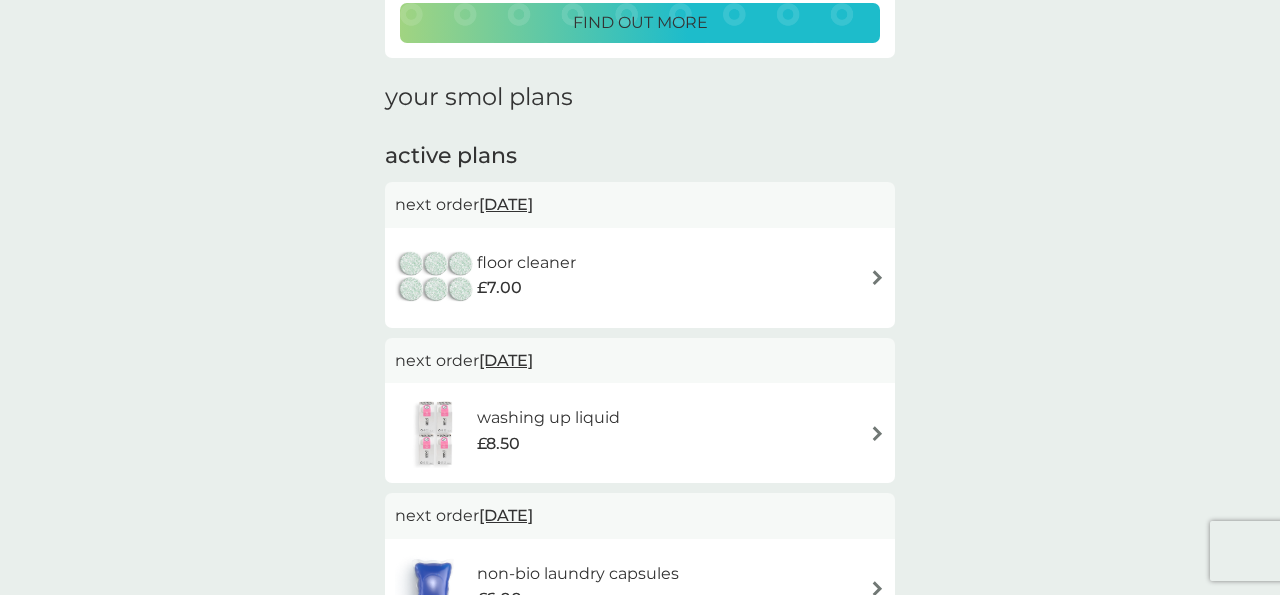 scroll, scrollTop: 0, scrollLeft: 0, axis: both 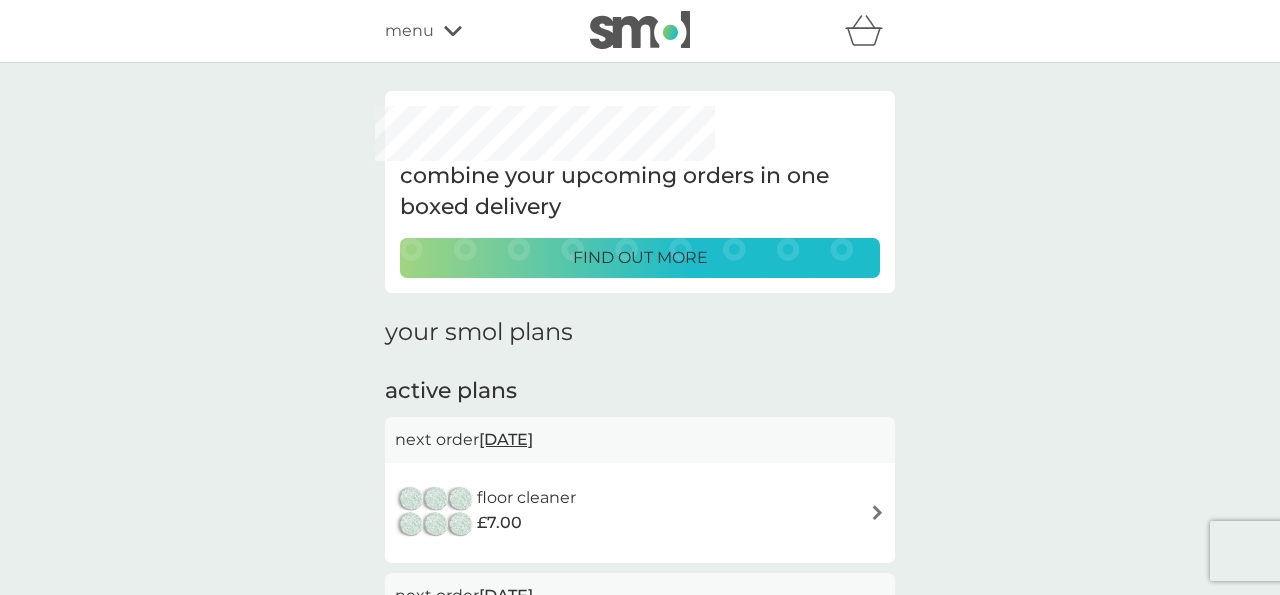 click 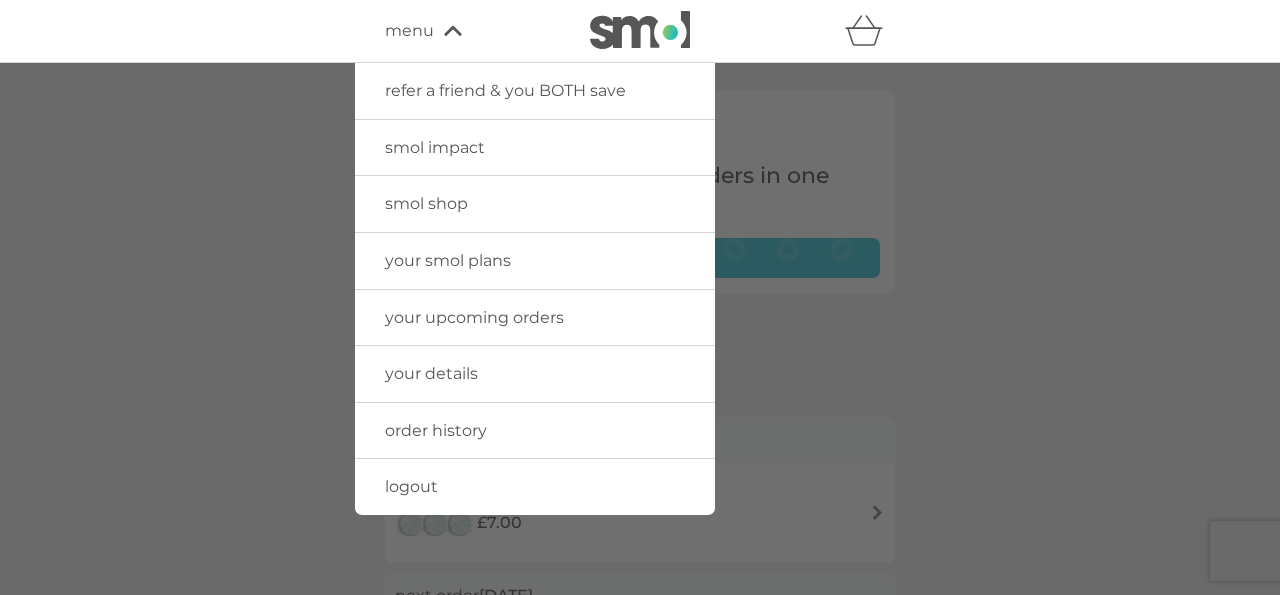 click at bounding box center [640, 360] 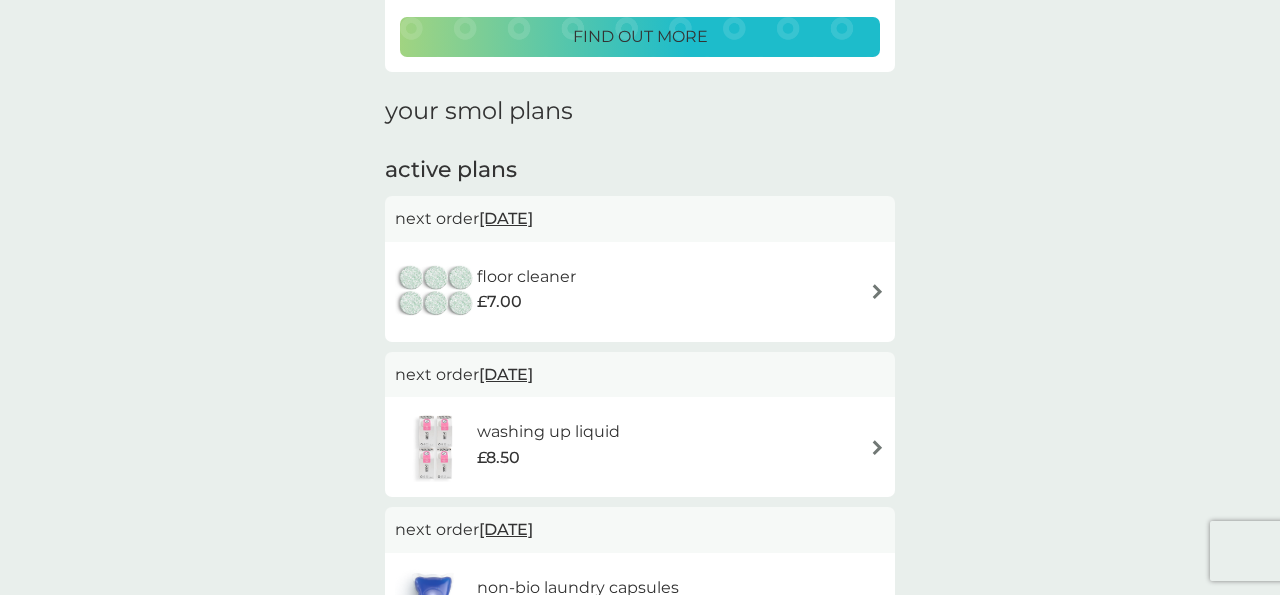 scroll, scrollTop: 273, scrollLeft: 0, axis: vertical 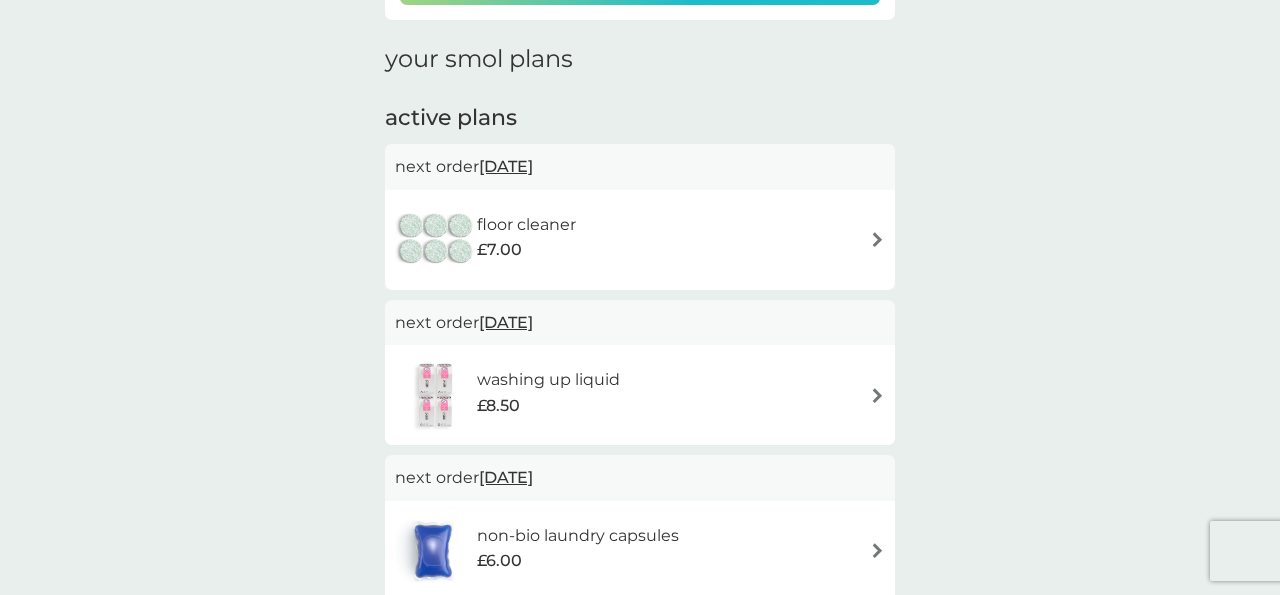 click on "floor cleaner £7.00" at bounding box center (536, 240) 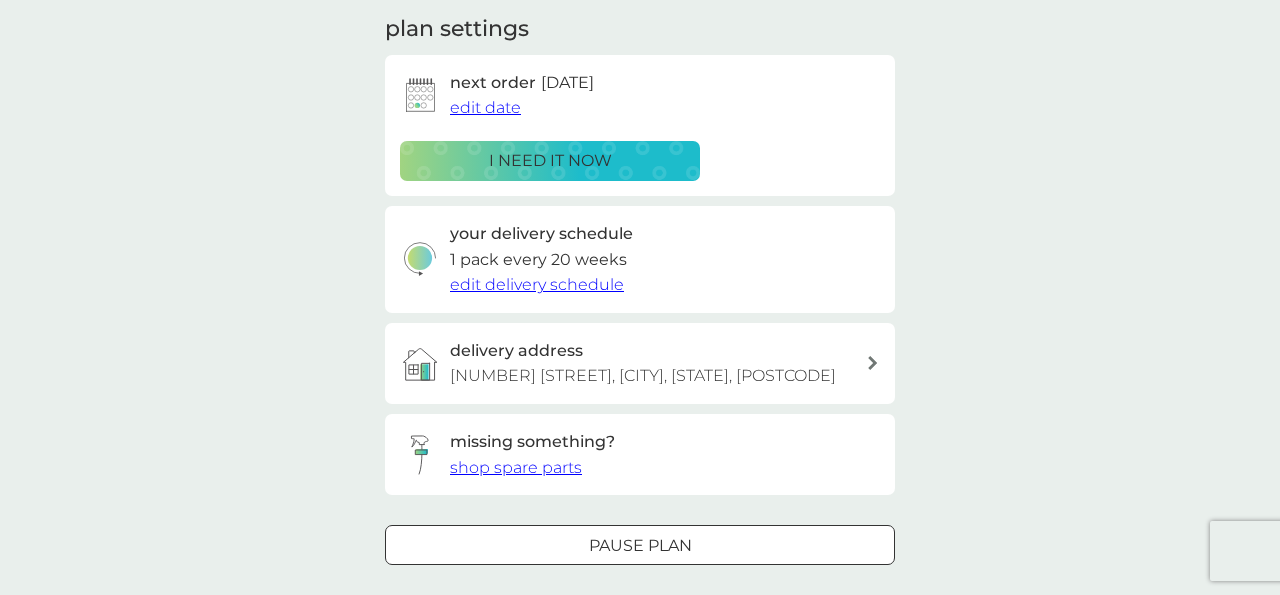 scroll, scrollTop: 284, scrollLeft: 0, axis: vertical 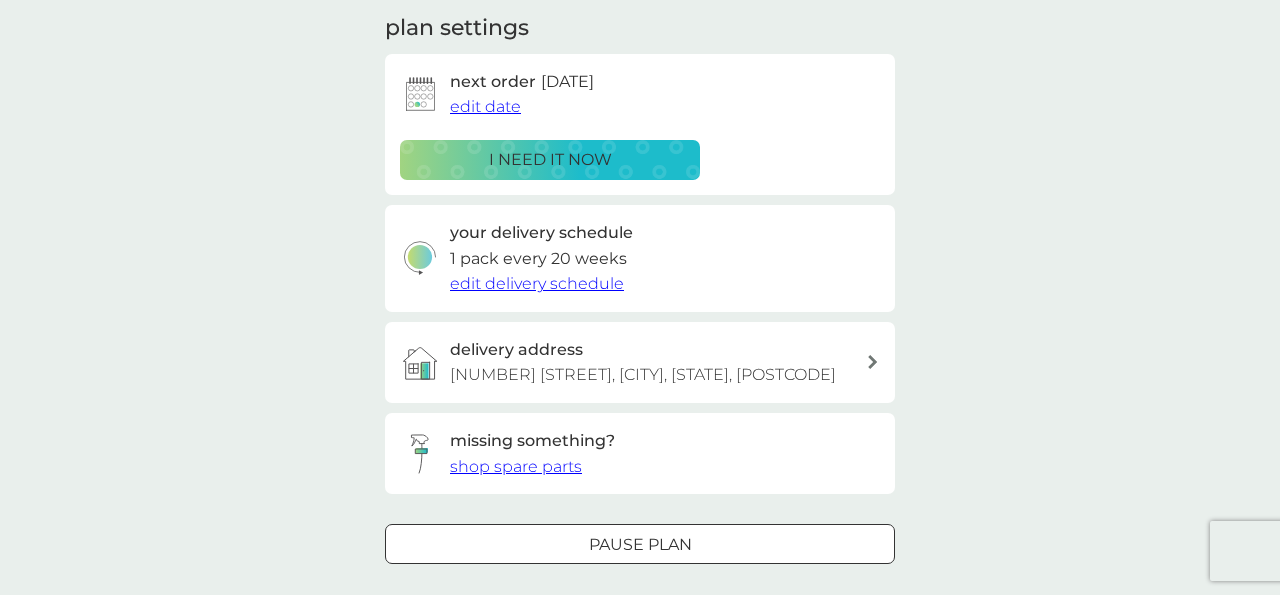 click on "edit date" at bounding box center (485, 106) 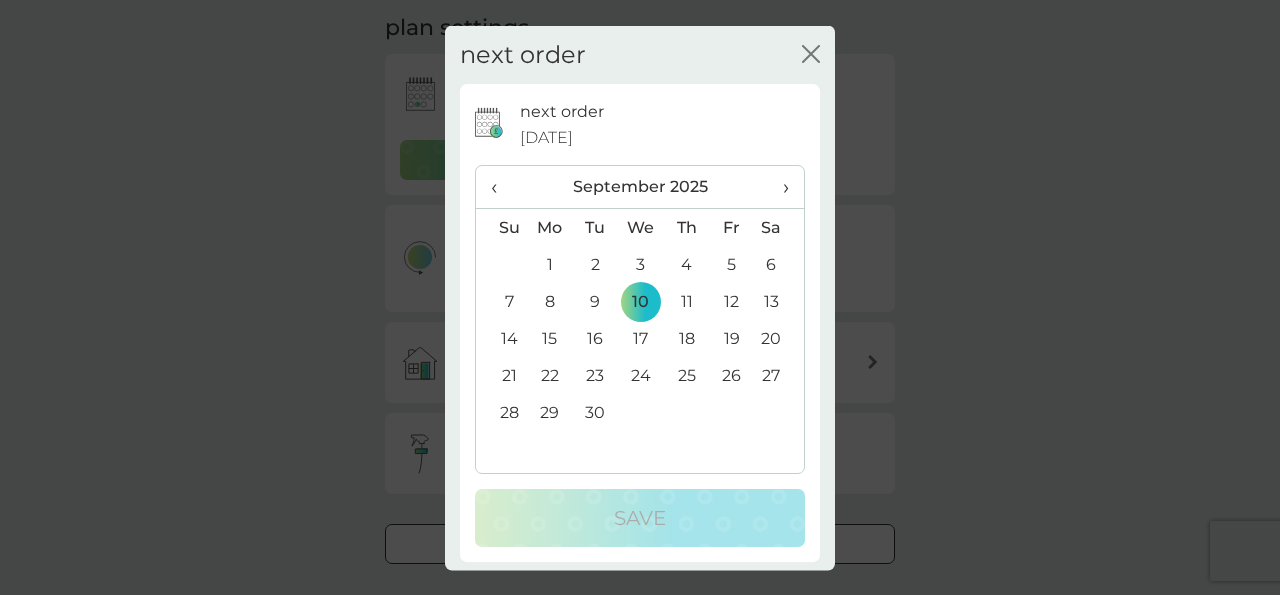 click on "›" at bounding box center [779, 187] 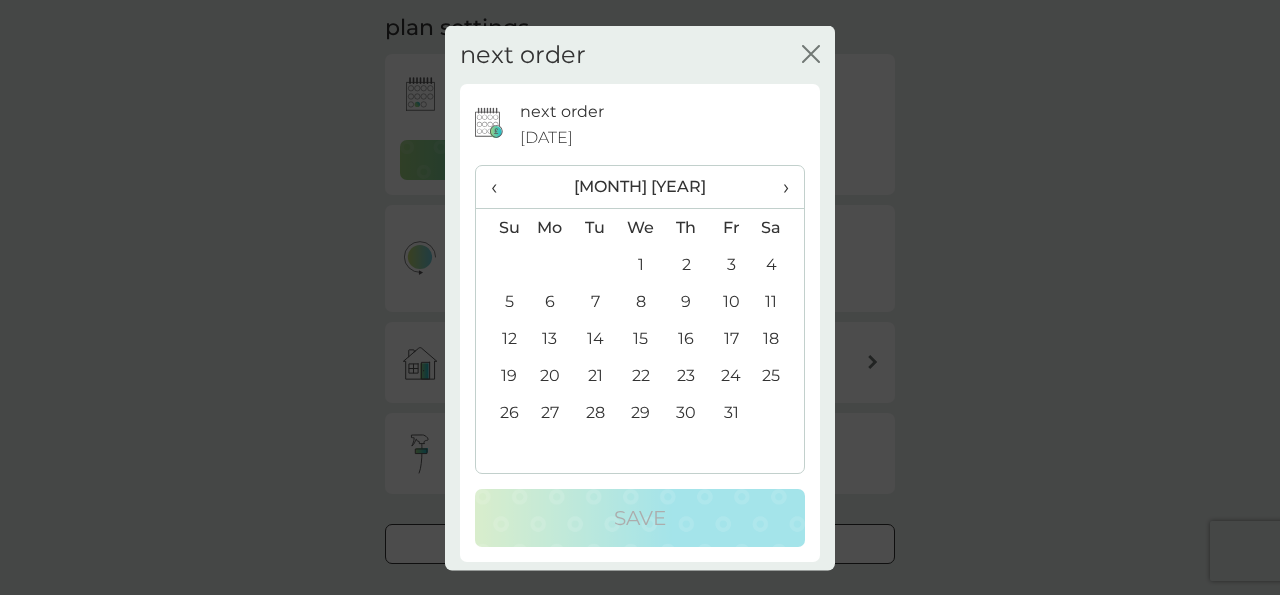 click on "›" at bounding box center [779, 187] 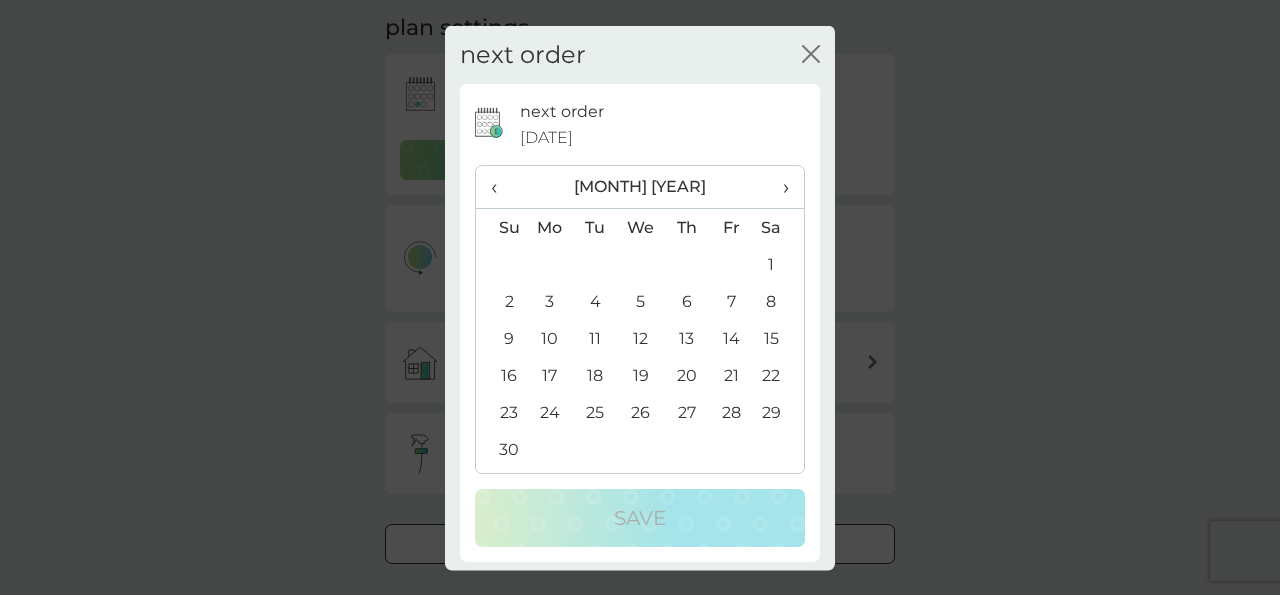 click on "12" at bounding box center [641, 338] 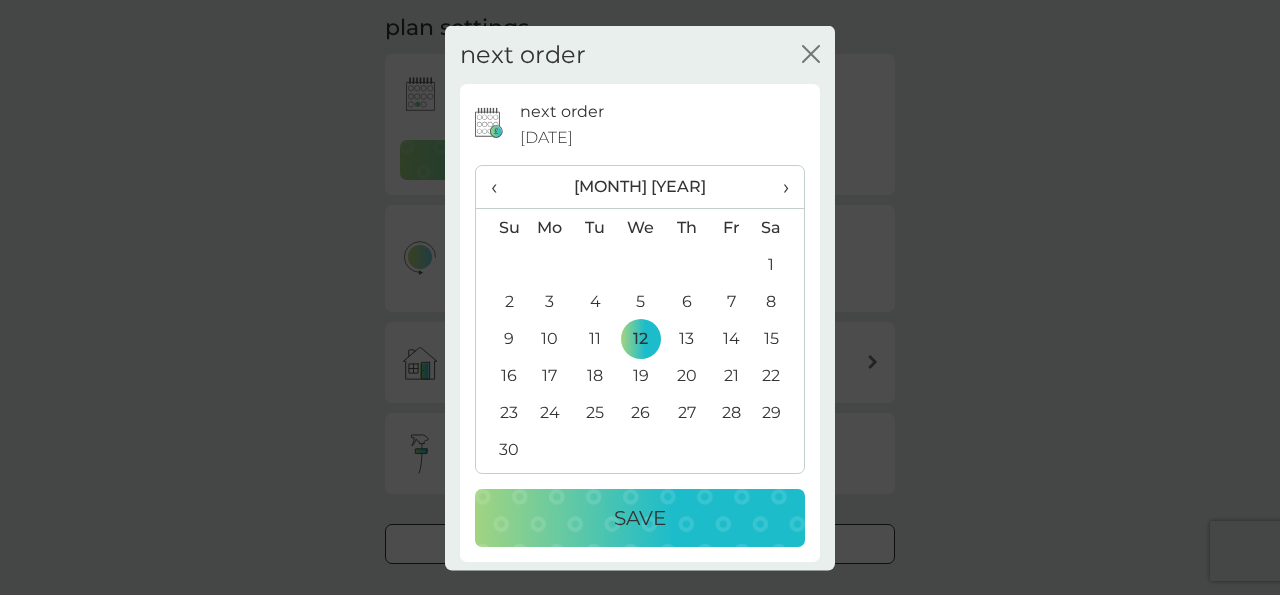 click on "Save" at bounding box center (640, 518) 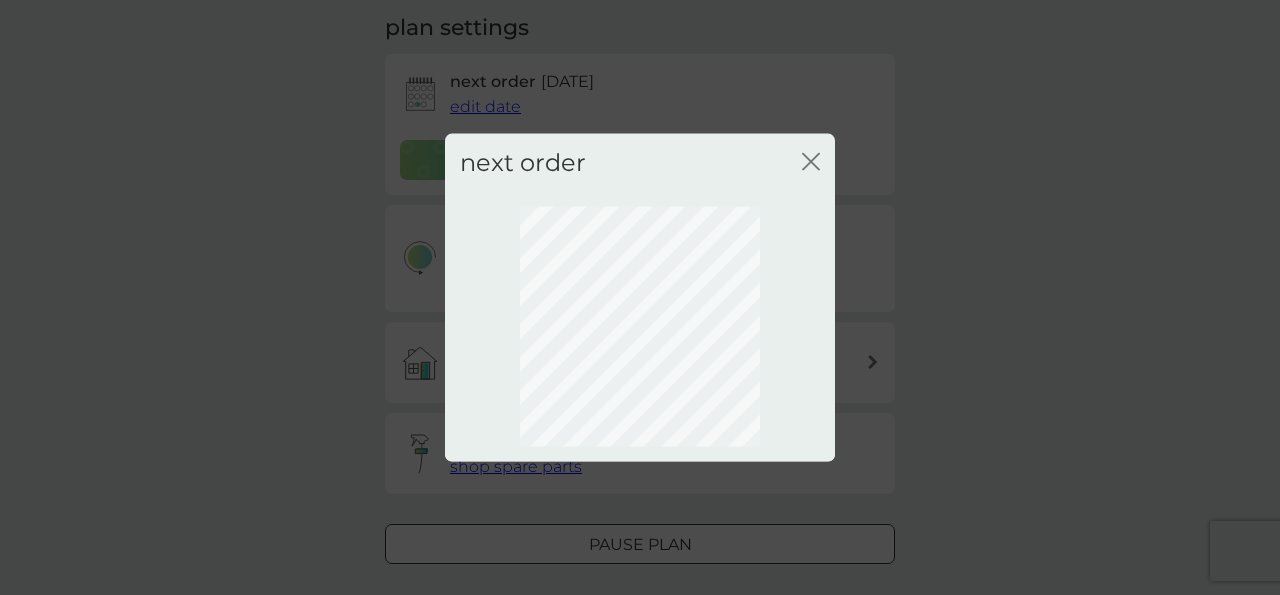 scroll, scrollTop: 243, scrollLeft: 0, axis: vertical 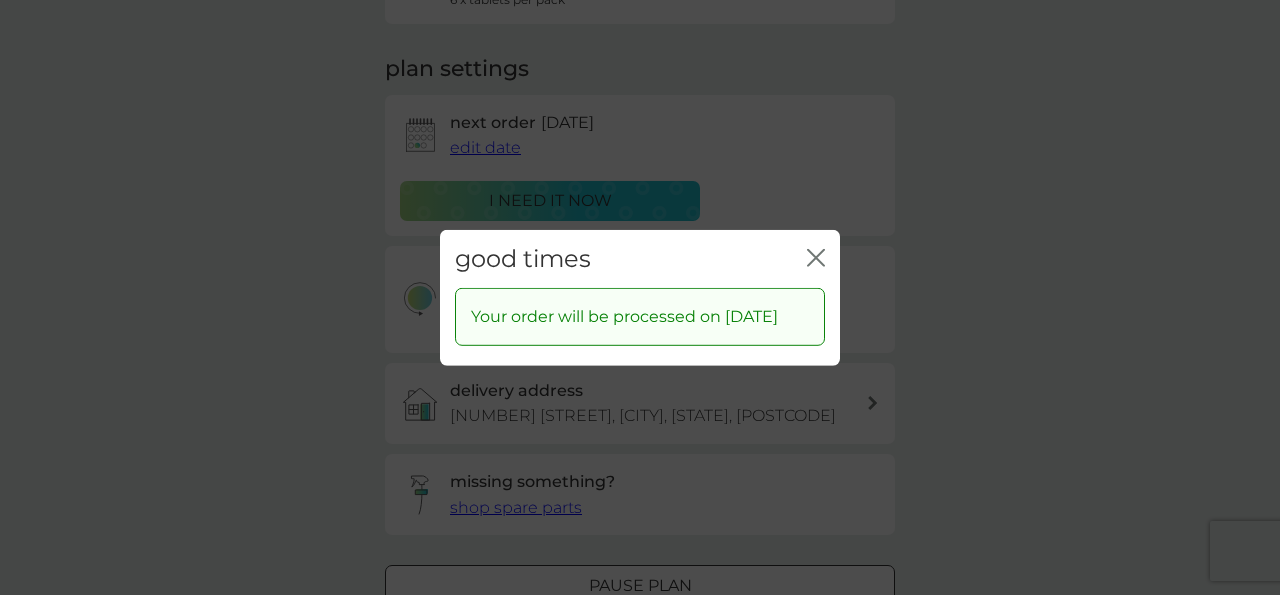 click 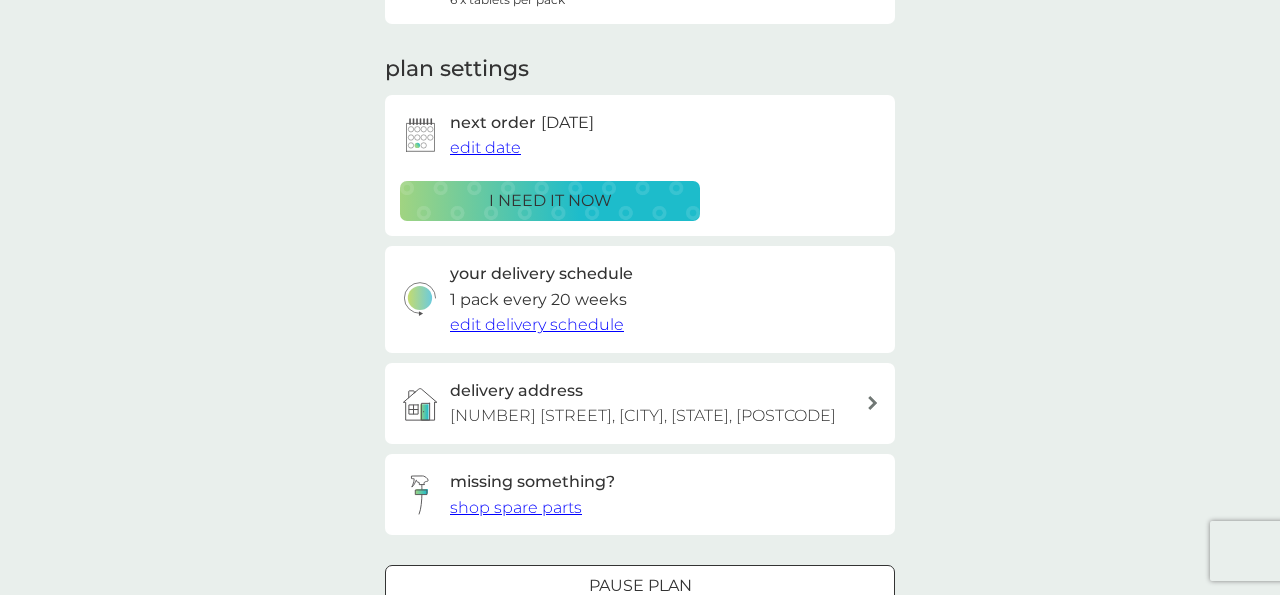 scroll, scrollTop: 0, scrollLeft: 0, axis: both 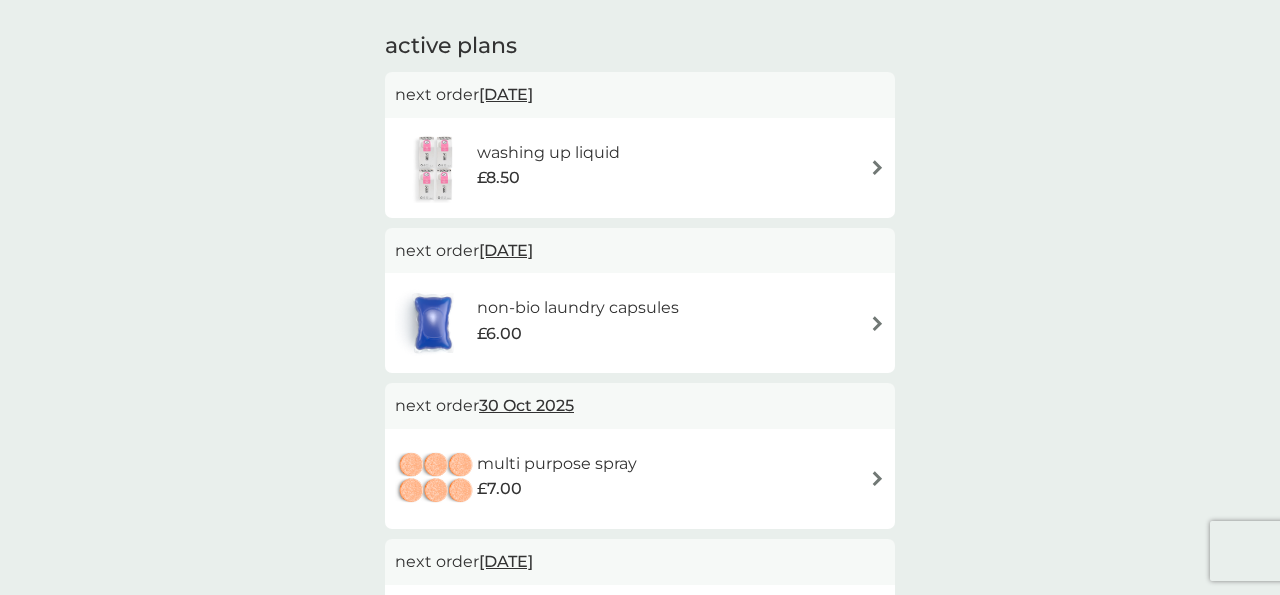 click on "£7.00" at bounding box center (557, 489) 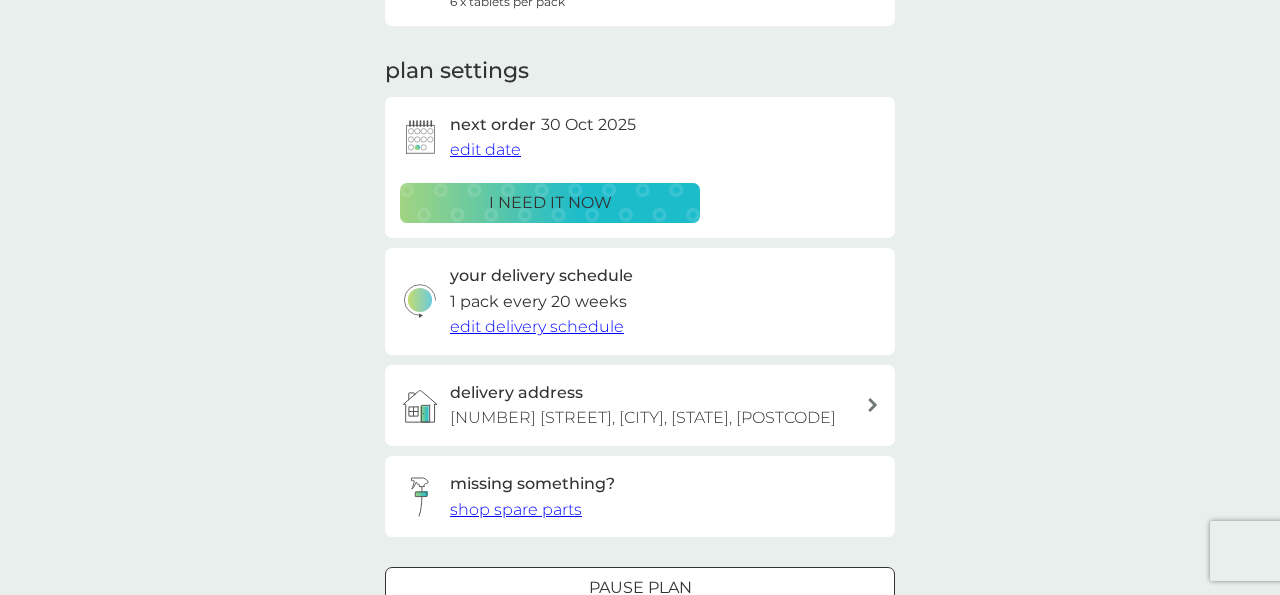 scroll, scrollTop: 243, scrollLeft: 0, axis: vertical 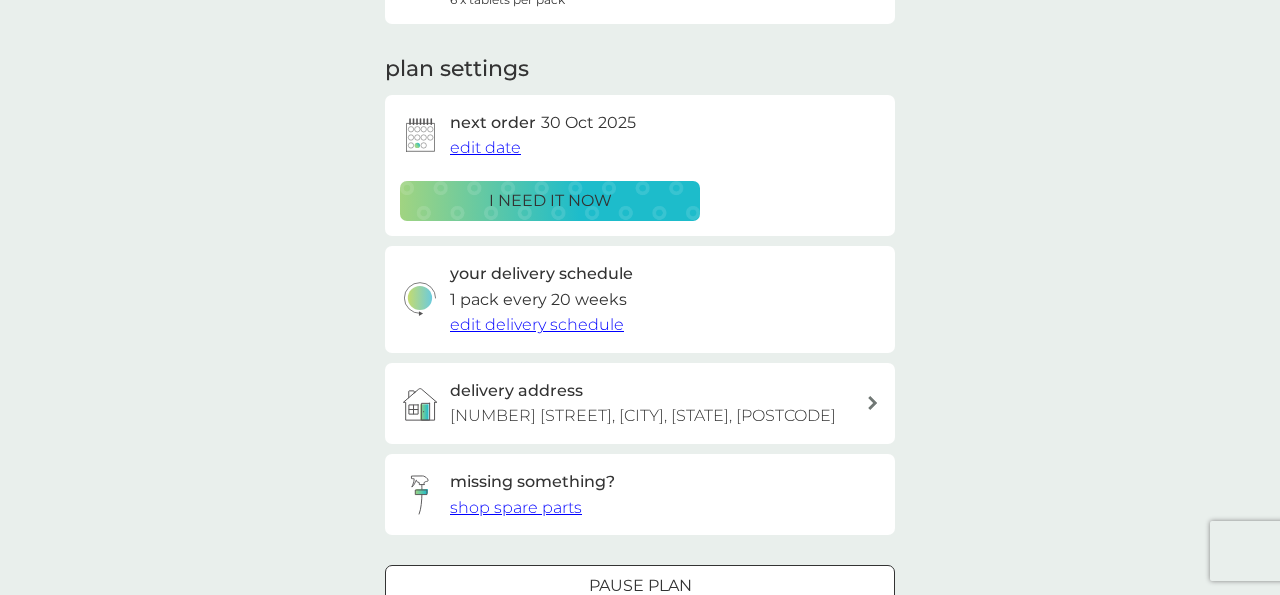click on "edit delivery schedule" at bounding box center (537, 324) 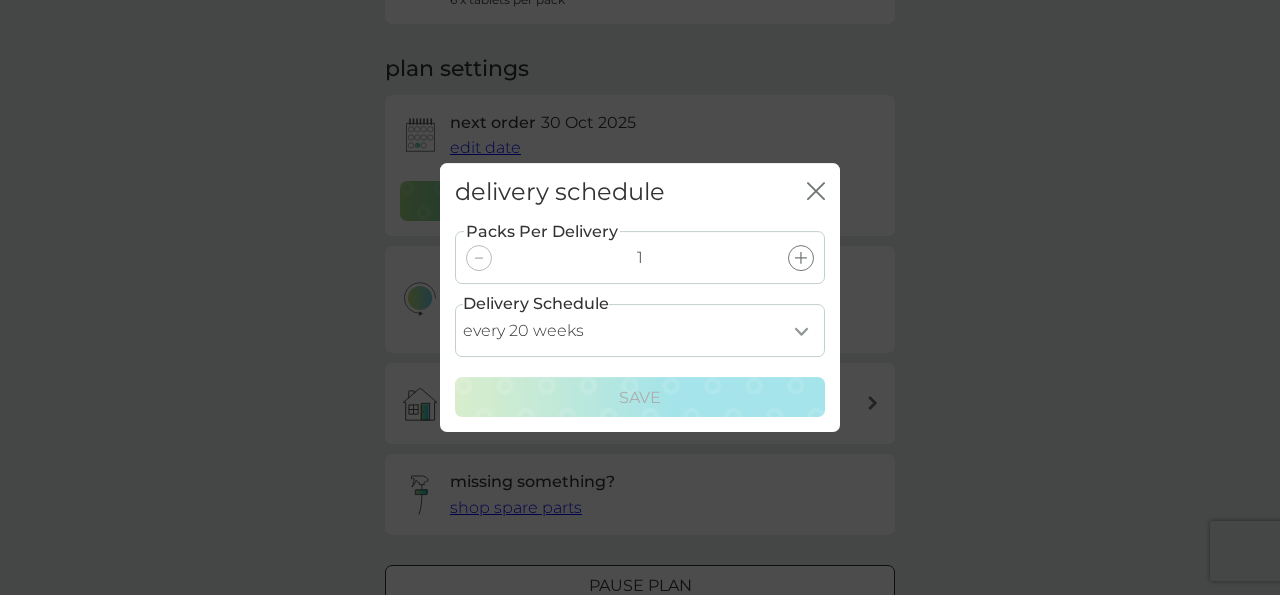 click on "delivery schedule close" at bounding box center [640, 192] 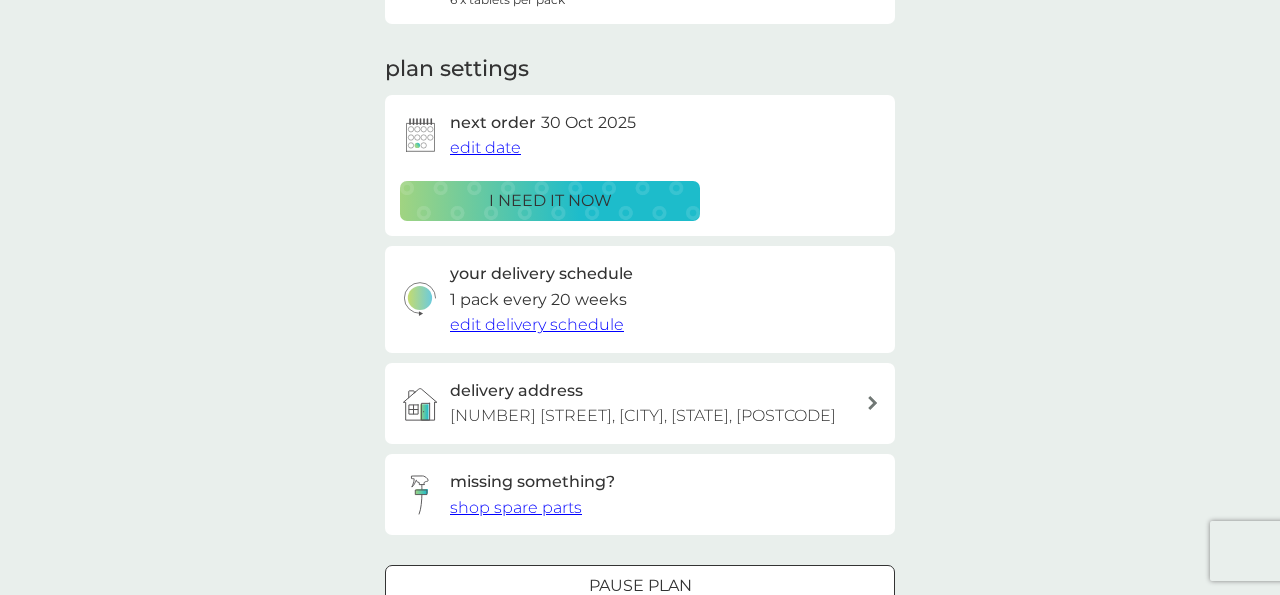 click on "edit date" at bounding box center (485, 147) 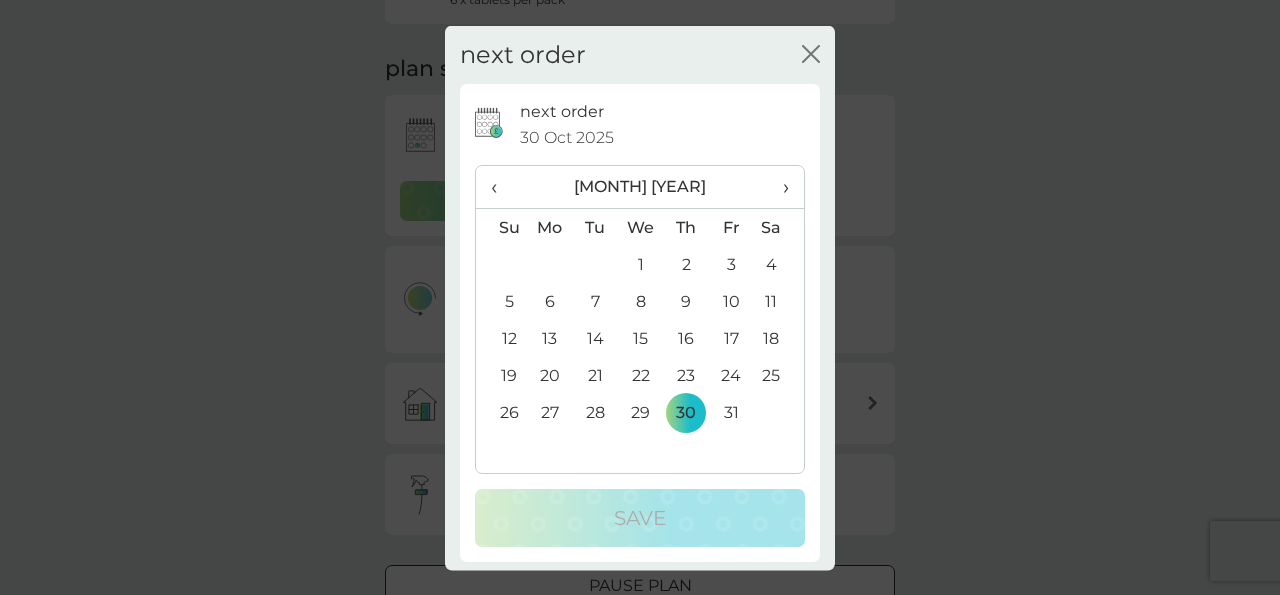 click on "›" at bounding box center [779, 187] 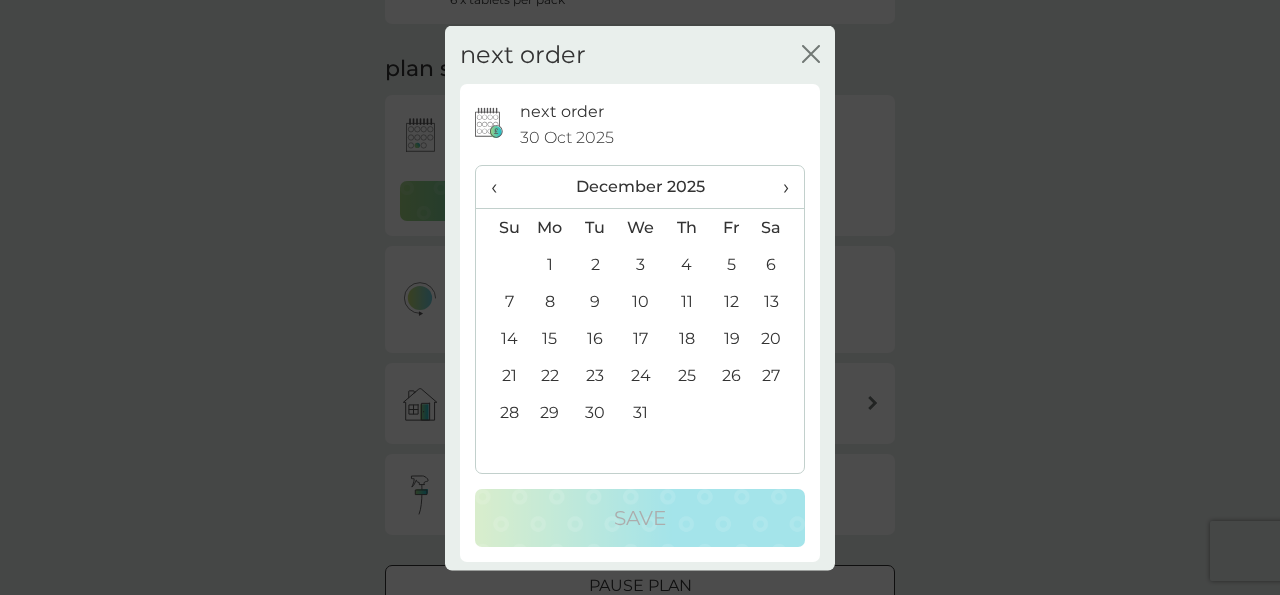 click on "11" at bounding box center (686, 301) 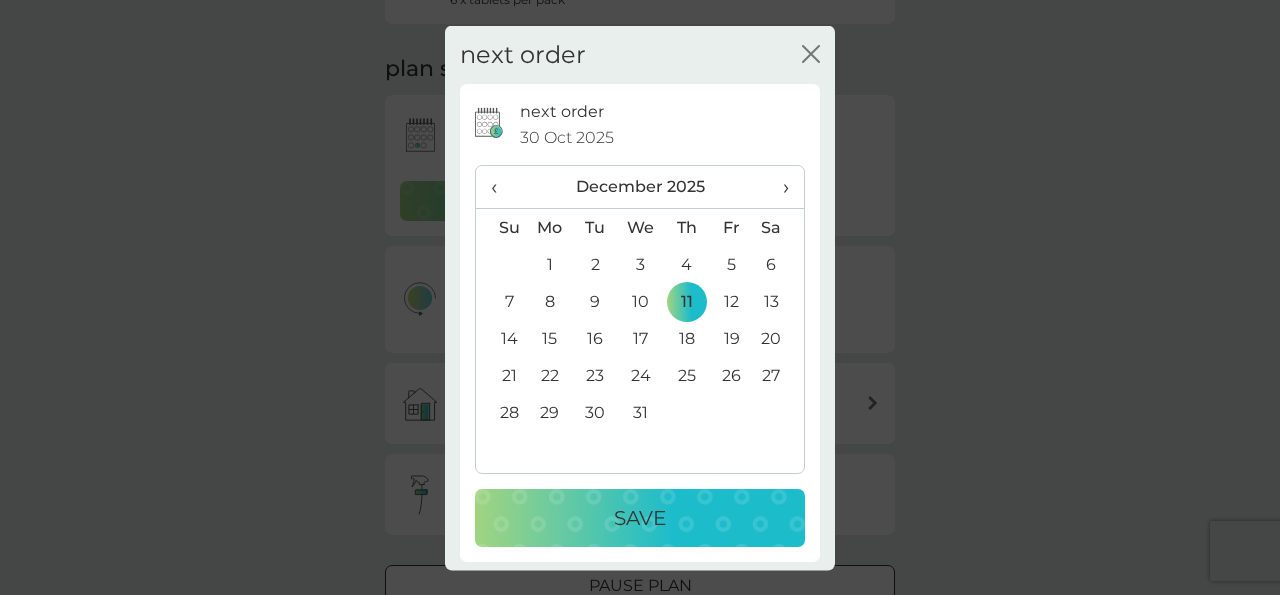 click on "Save" at bounding box center [640, 518] 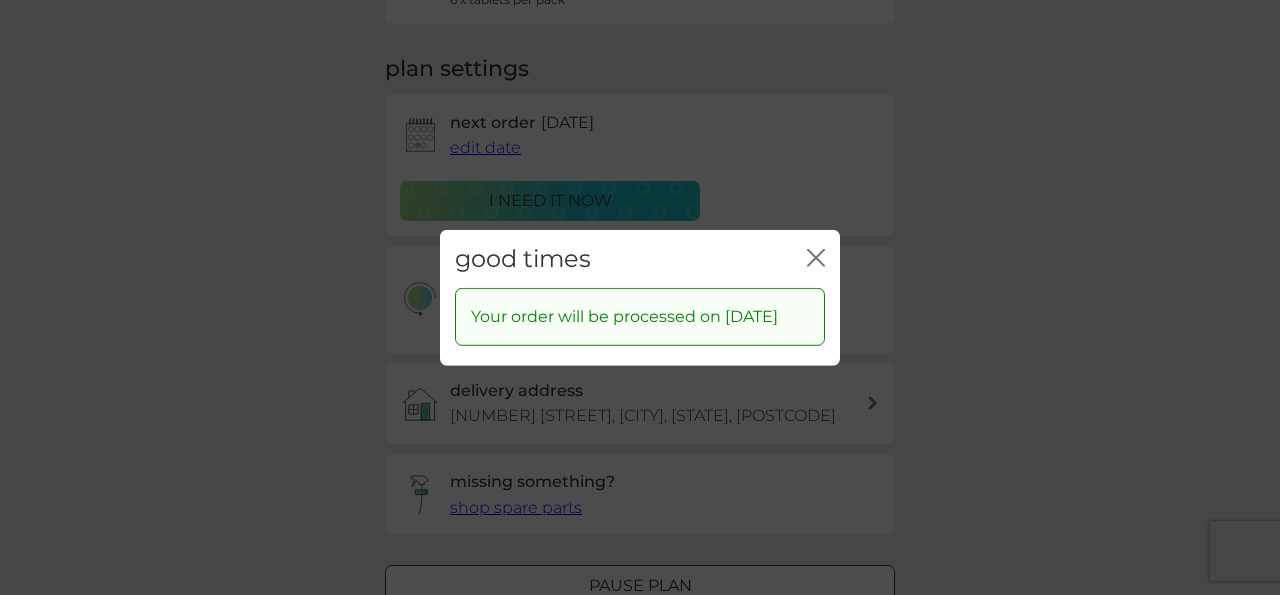 click on "close" at bounding box center [816, 258] 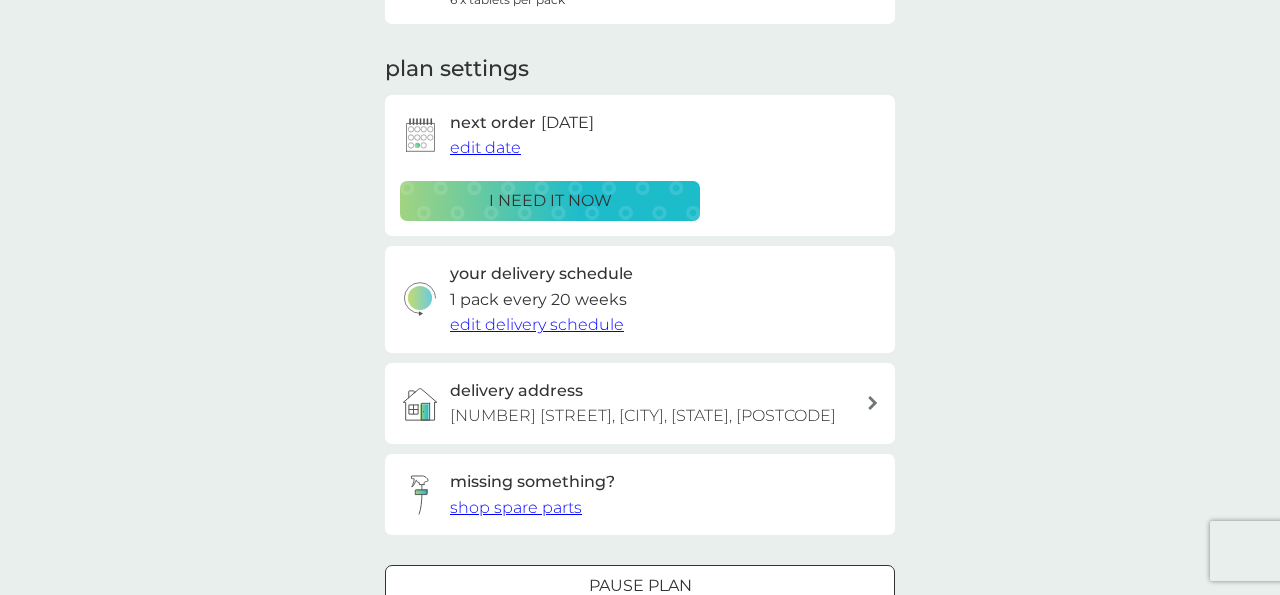 scroll, scrollTop: 0, scrollLeft: 0, axis: both 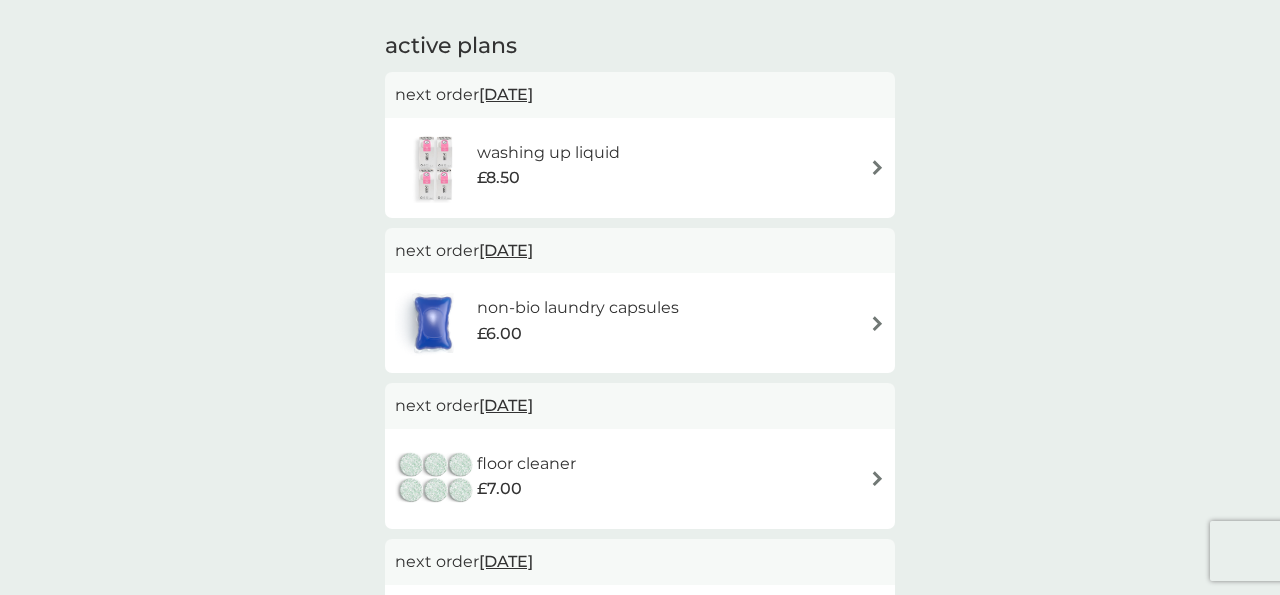 click on "non-bio laundry capsules" at bounding box center (578, 308) 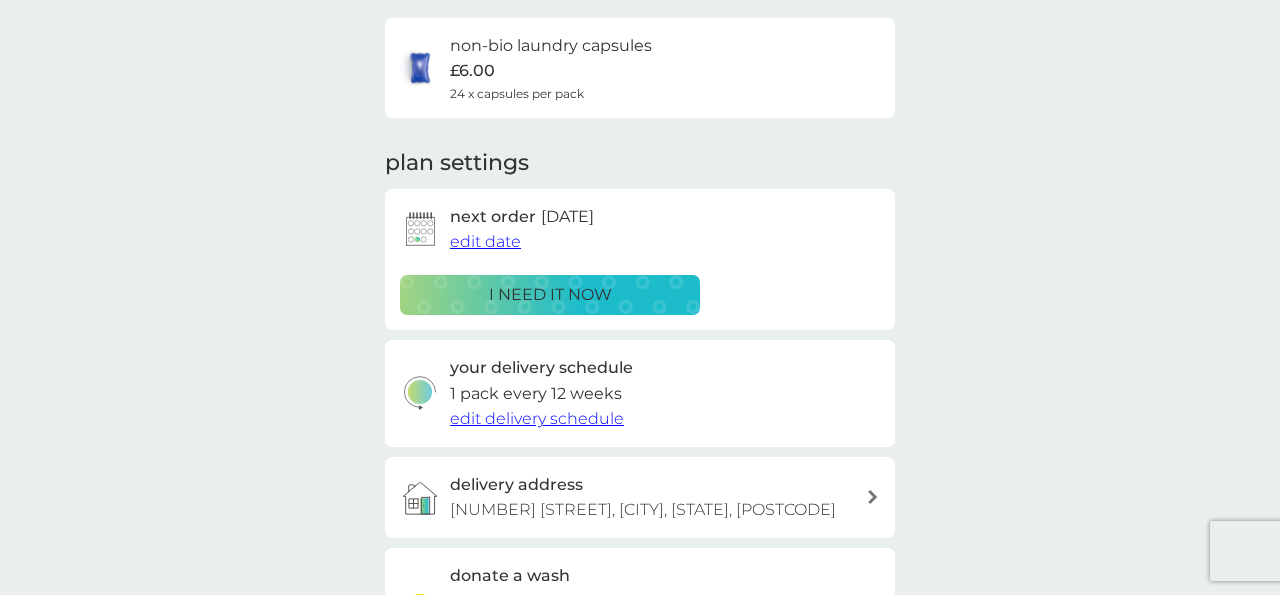 scroll, scrollTop: 195, scrollLeft: 0, axis: vertical 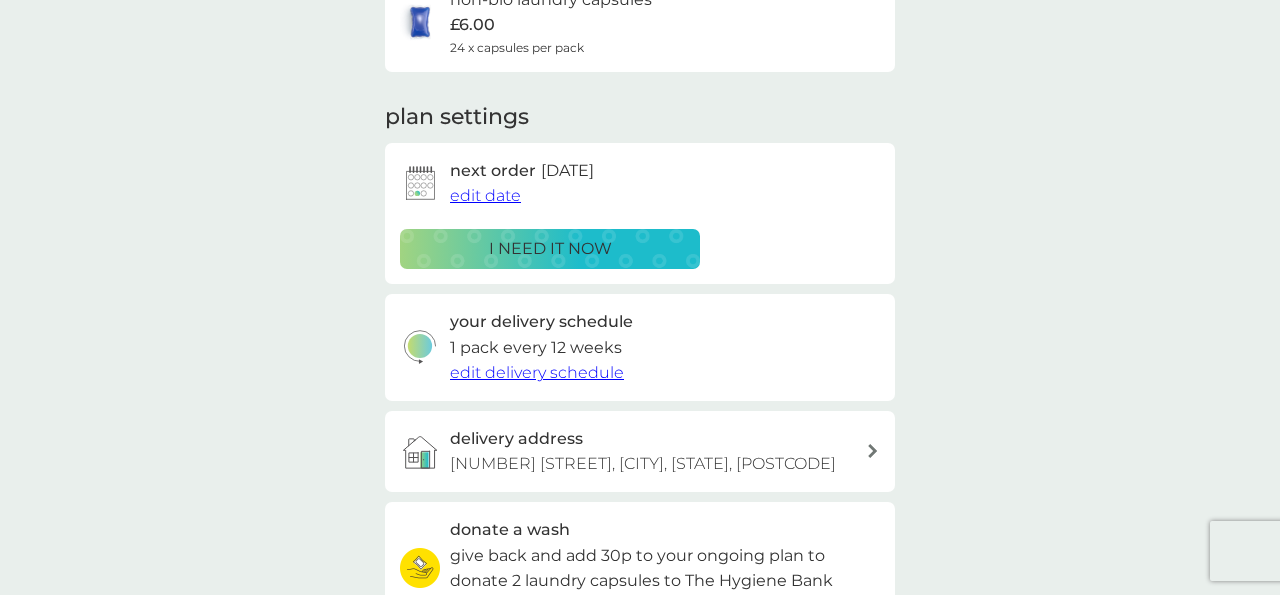 click on "edit date" at bounding box center [485, 195] 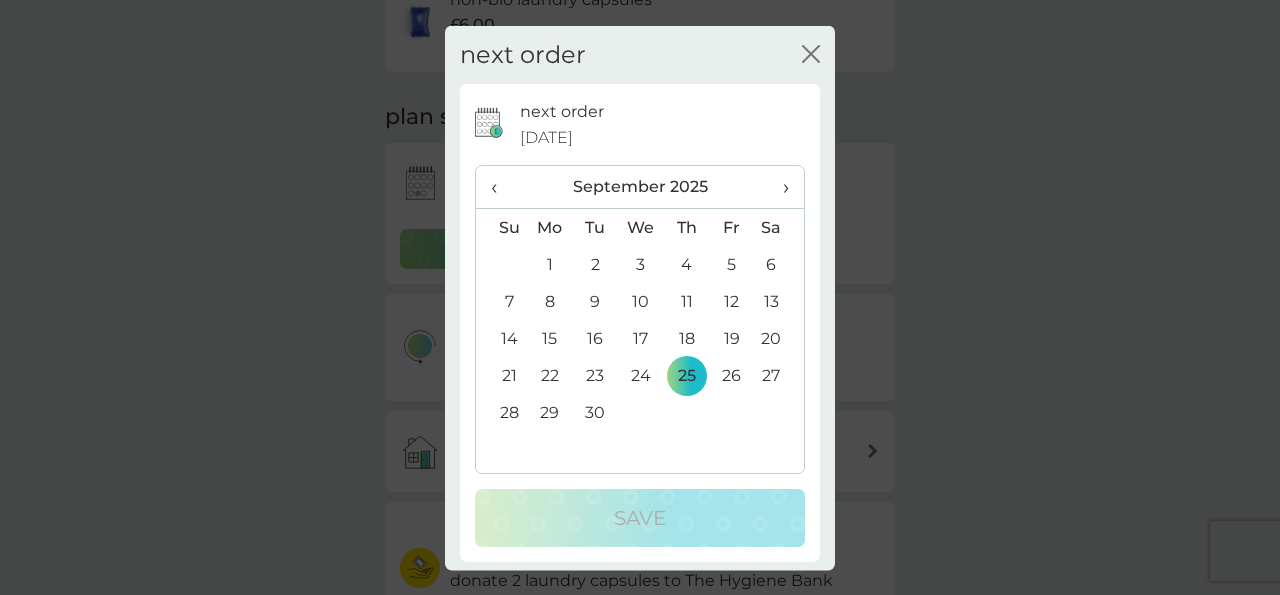 click on "‹" at bounding box center [501, 187] 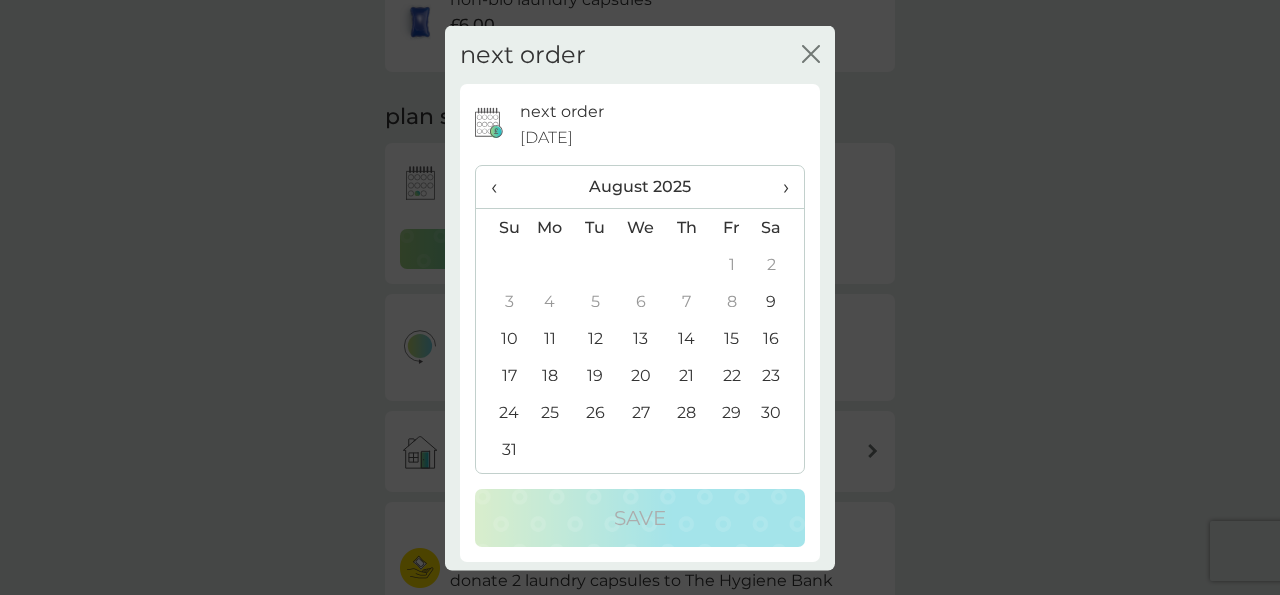 click on "30" at bounding box center [779, 412] 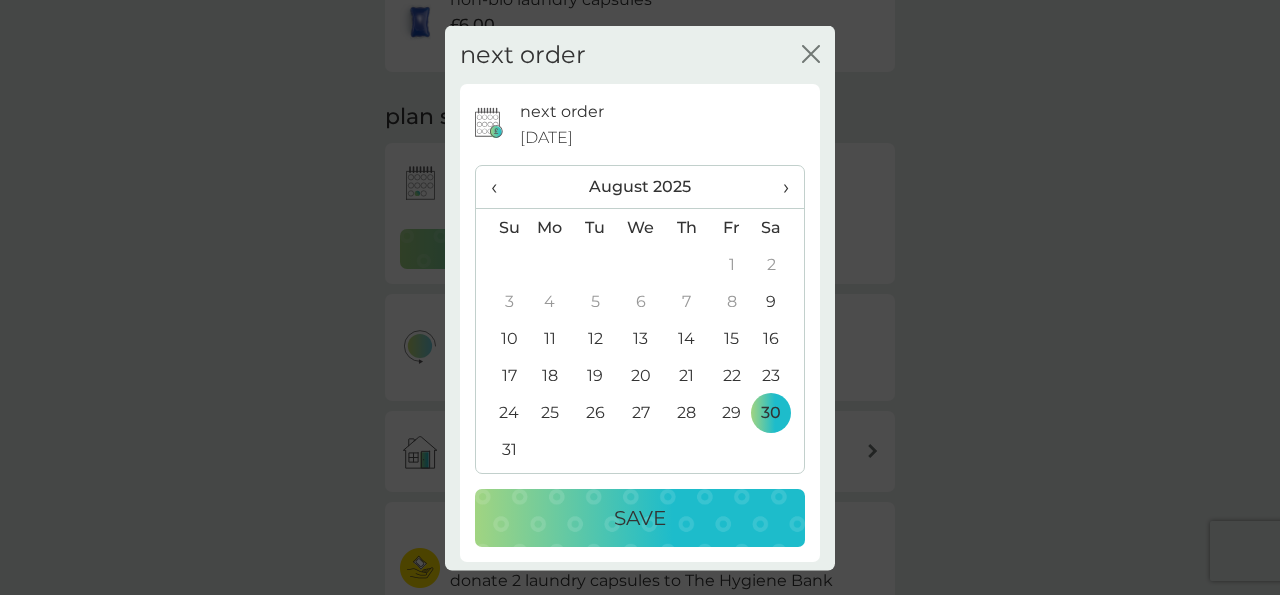 click on "›" at bounding box center (779, 187) 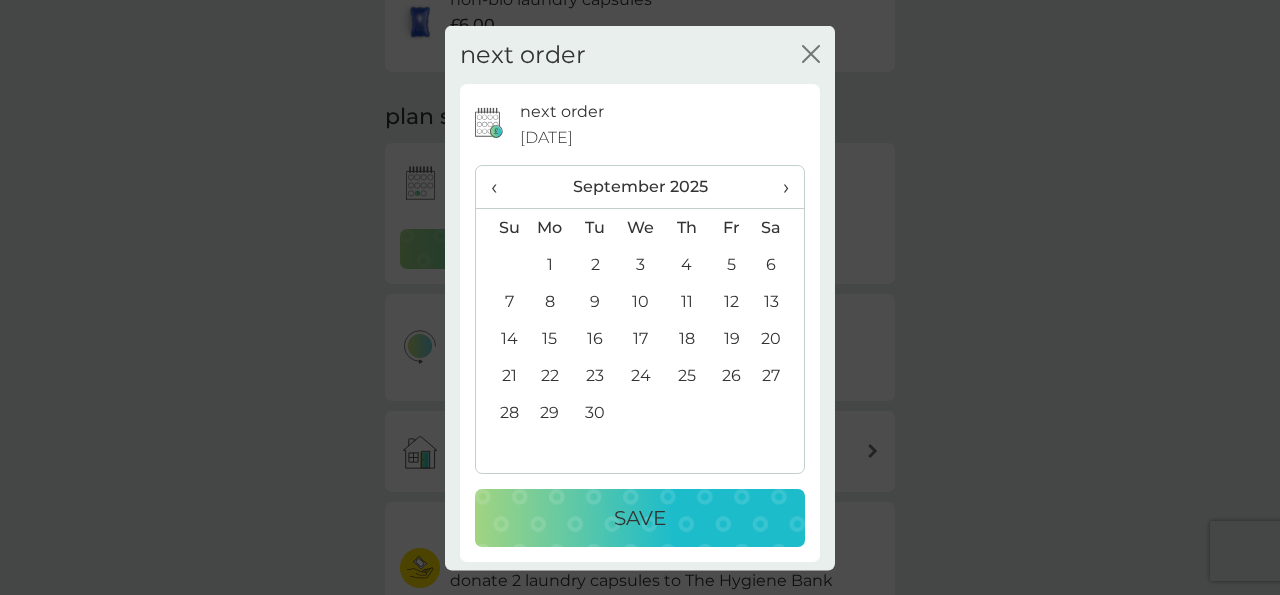 click on "‹" at bounding box center [501, 187] 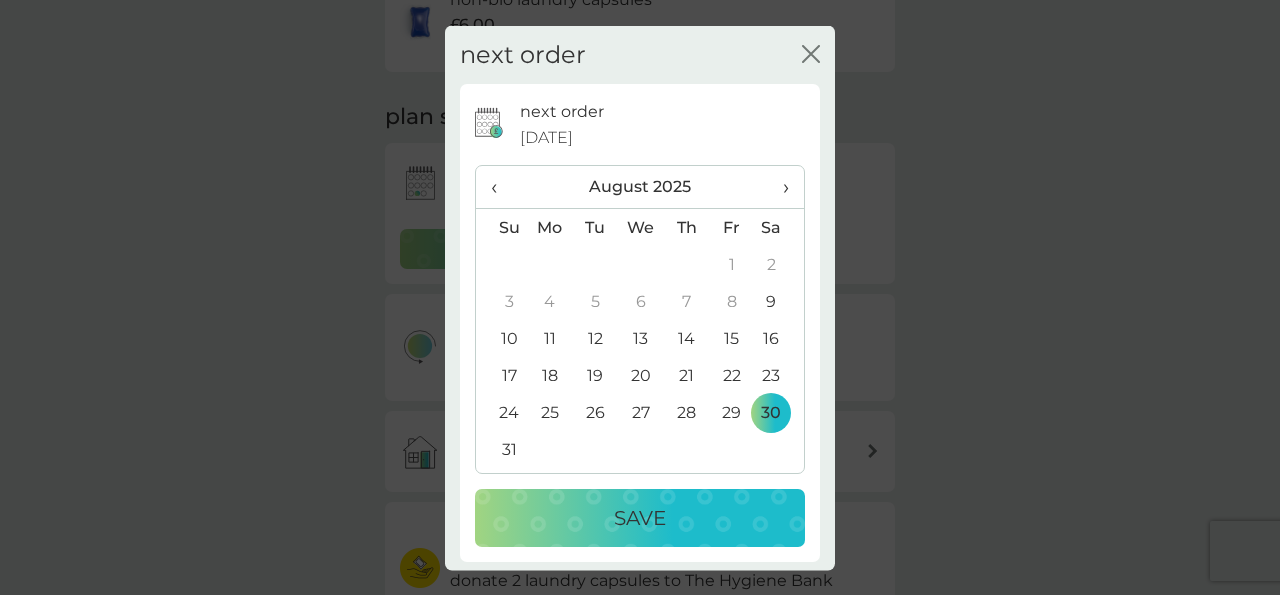 click on "›" at bounding box center [779, 187] 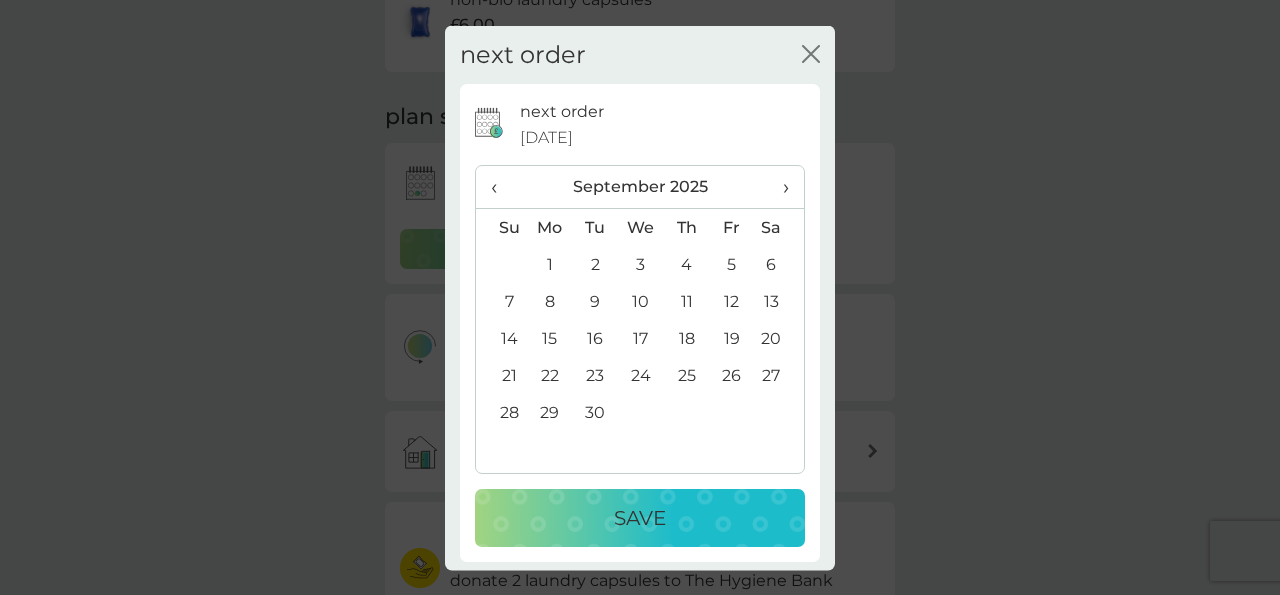click on "‹" at bounding box center (501, 187) 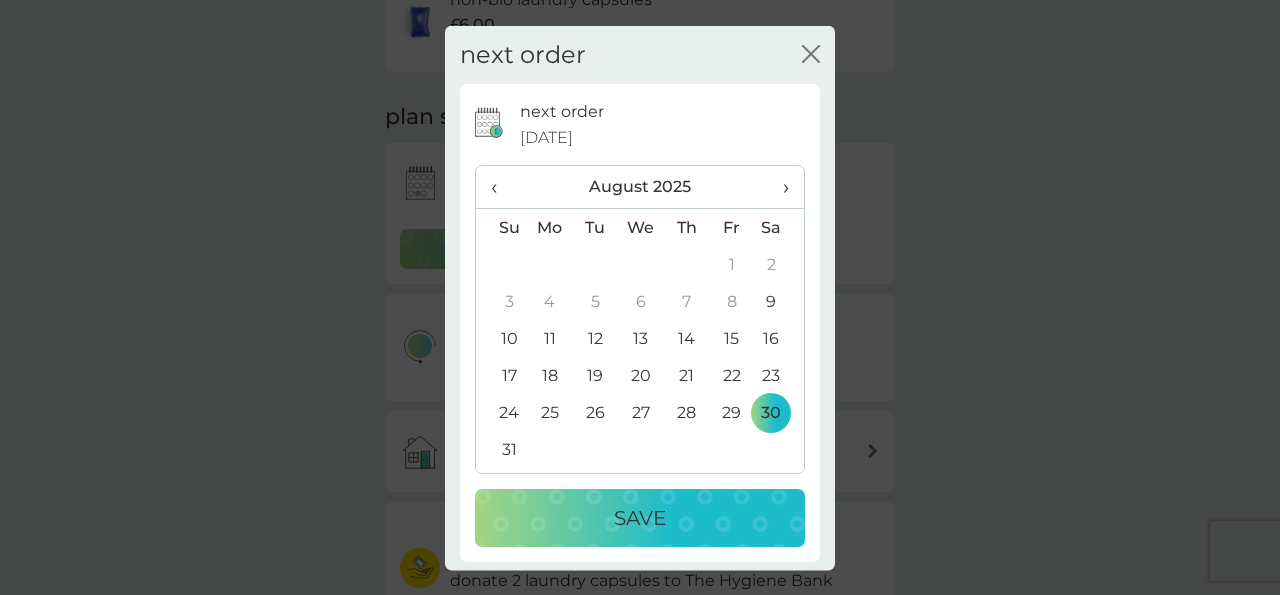 click on "22" at bounding box center [731, 375] 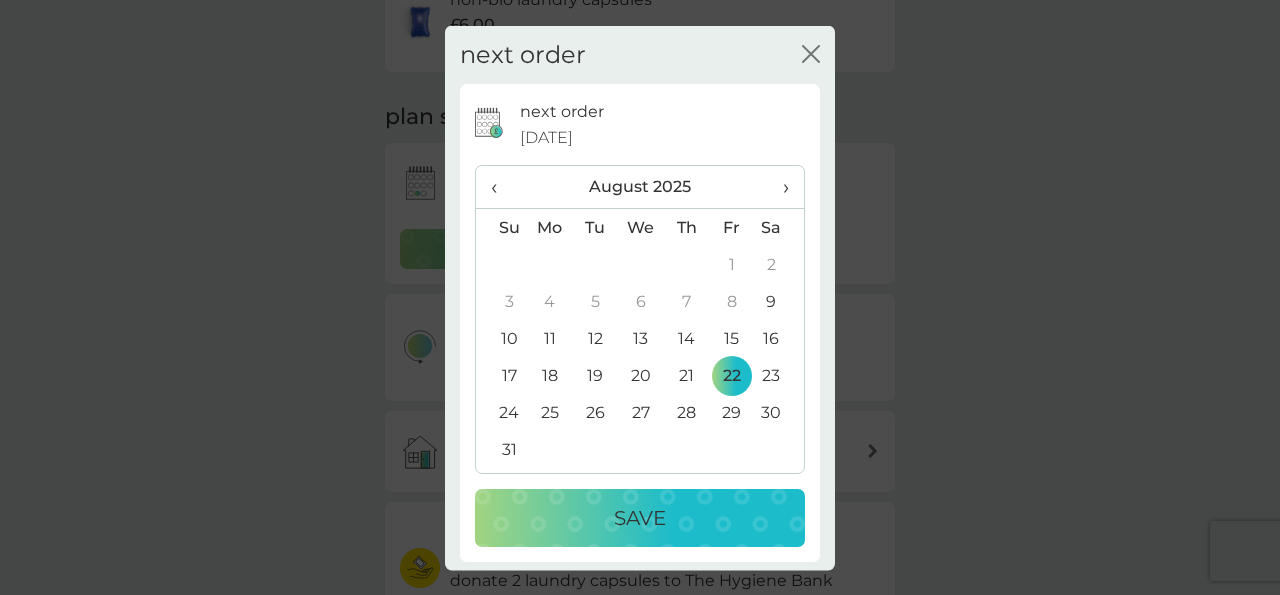 click on "Save" at bounding box center (640, 518) 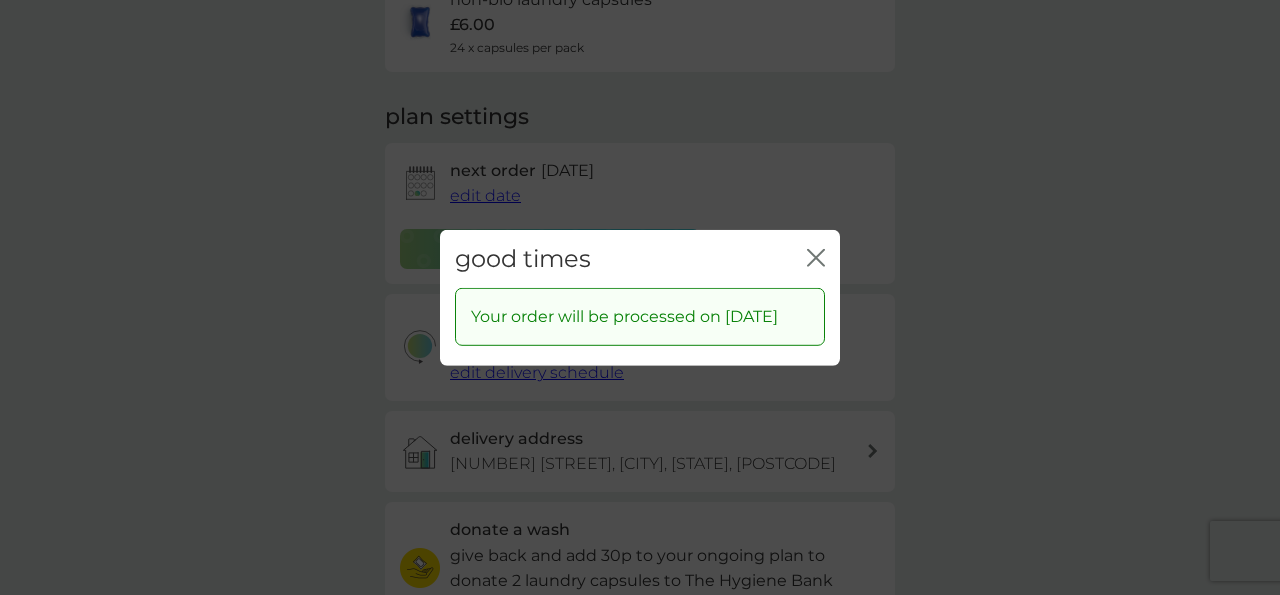 click 